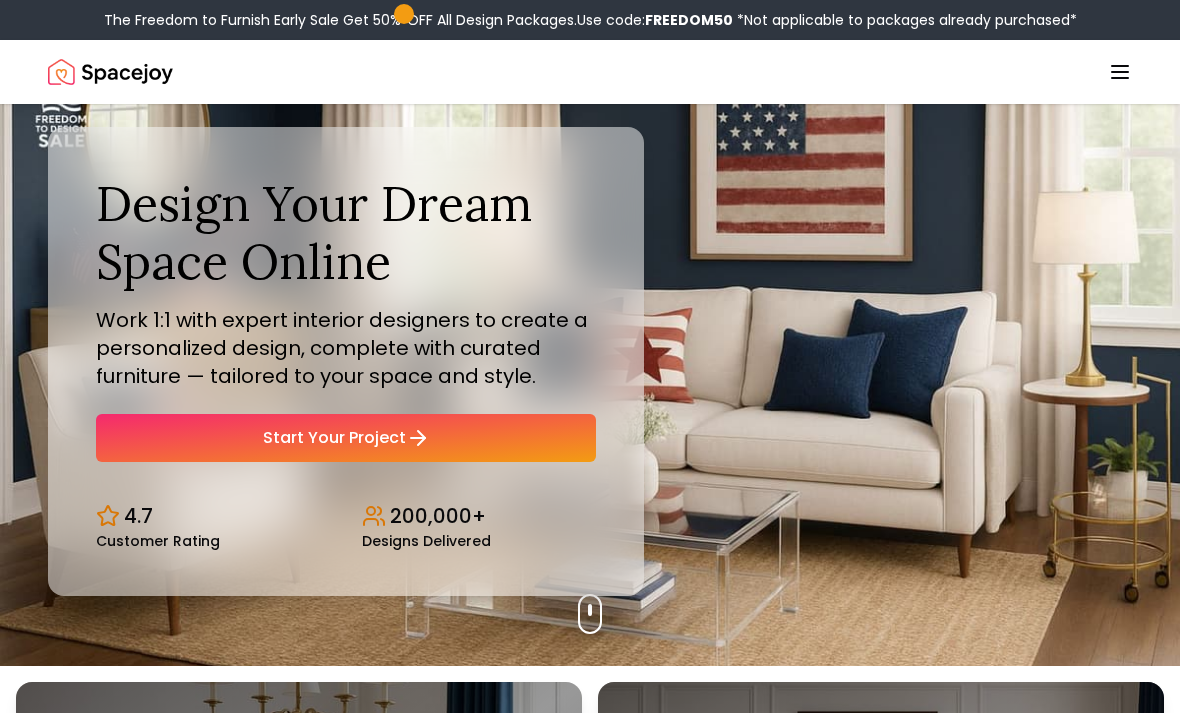 scroll, scrollTop: 0, scrollLeft: 0, axis: both 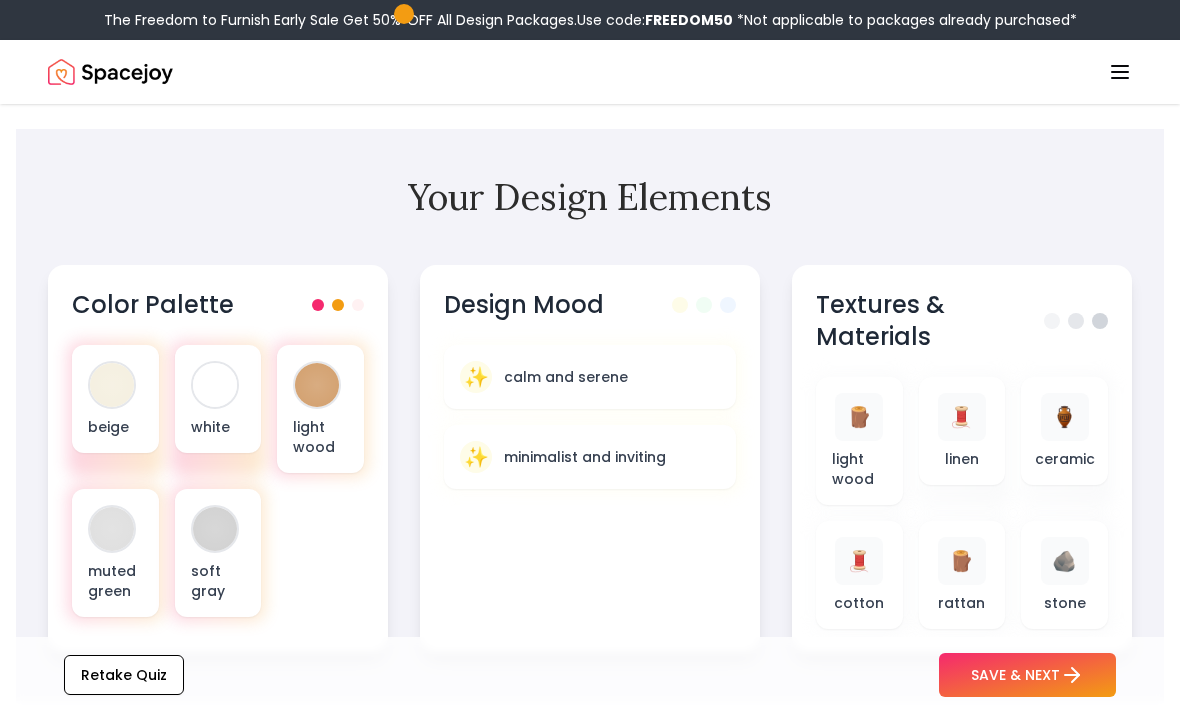 click on "light wood" at bounding box center [320, 409] 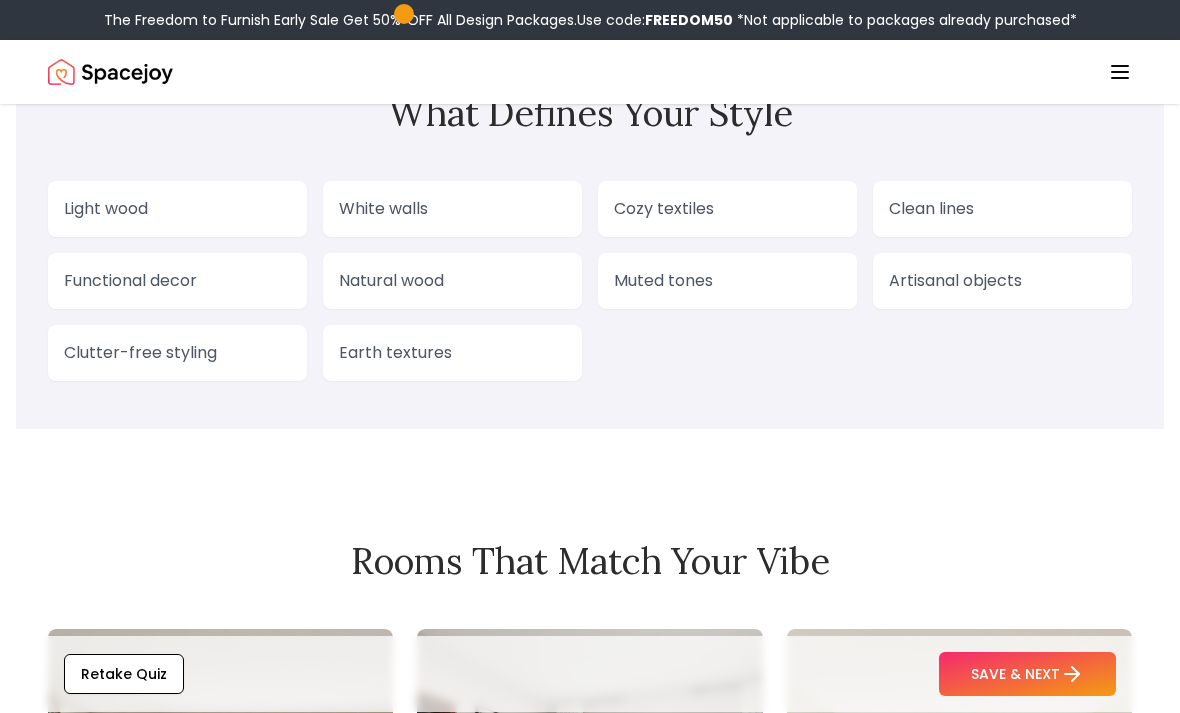 scroll, scrollTop: 1835, scrollLeft: 0, axis: vertical 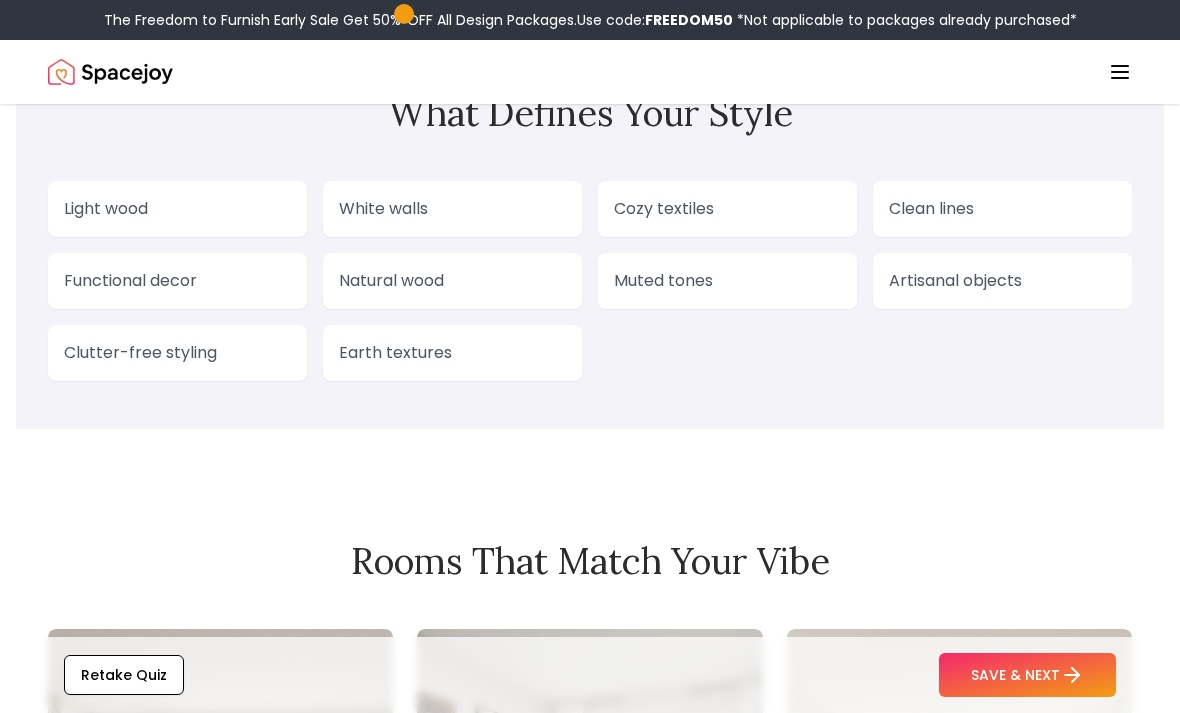 click on "Light wood" at bounding box center [177, 209] 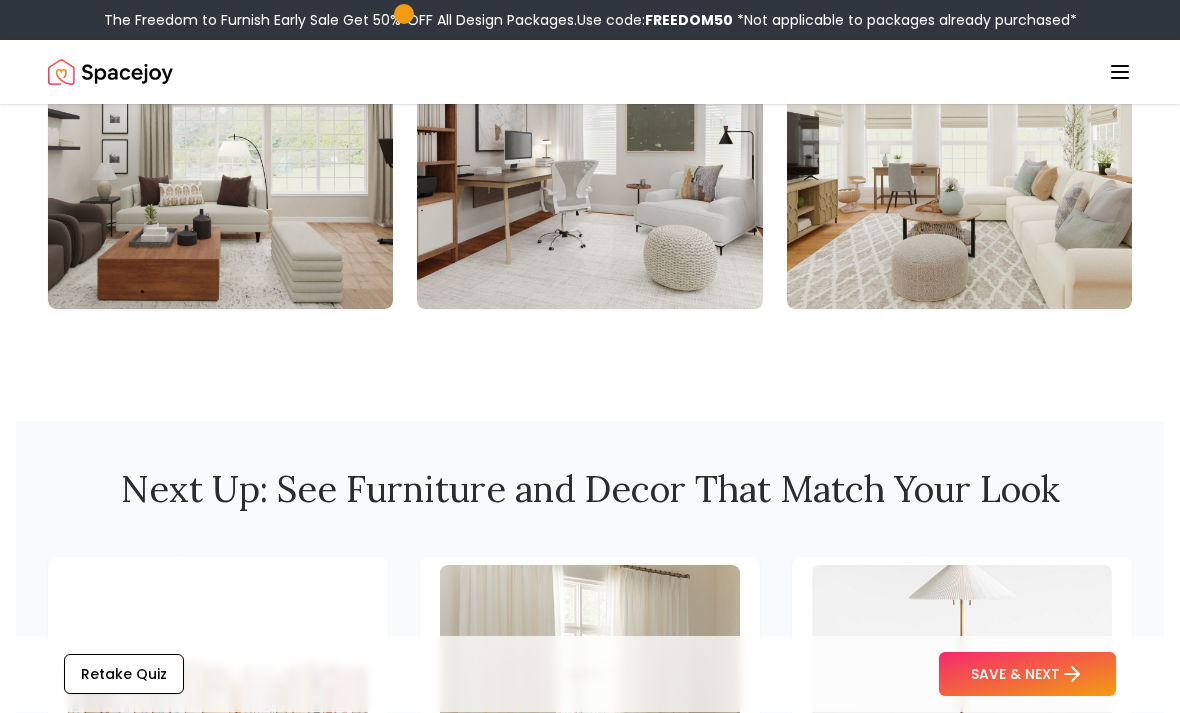 scroll, scrollTop: 2475, scrollLeft: 0, axis: vertical 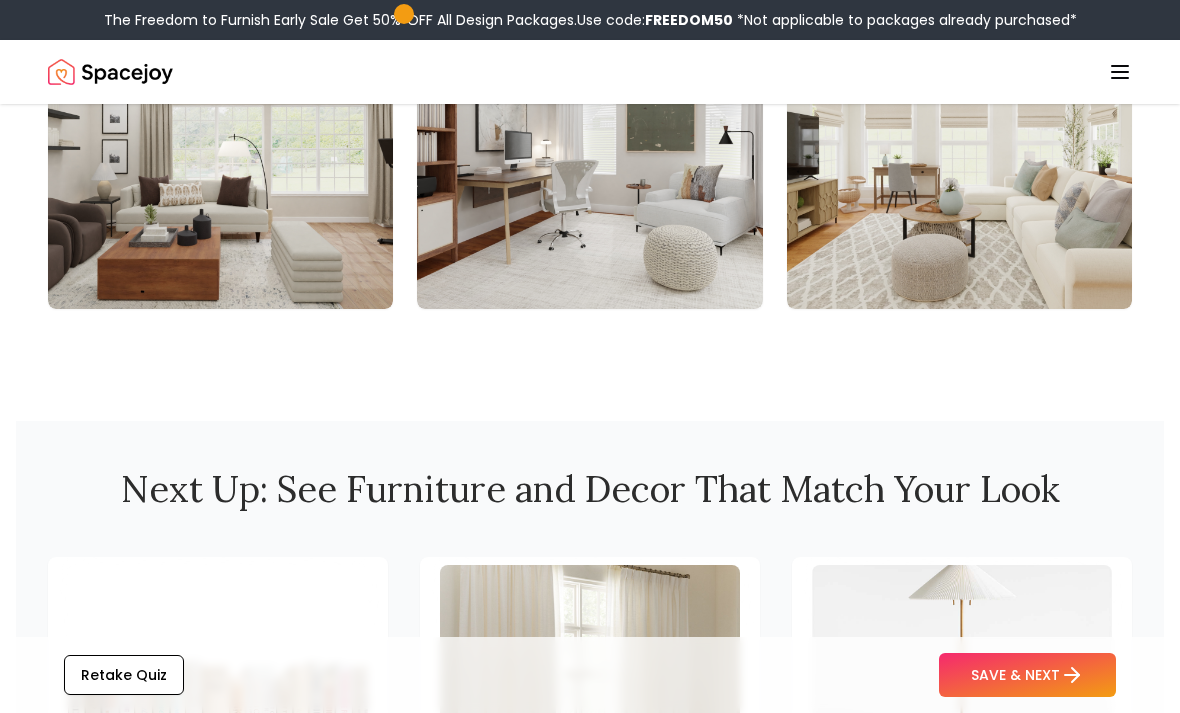 click on "SAVE & NEXT" at bounding box center [1027, 675] 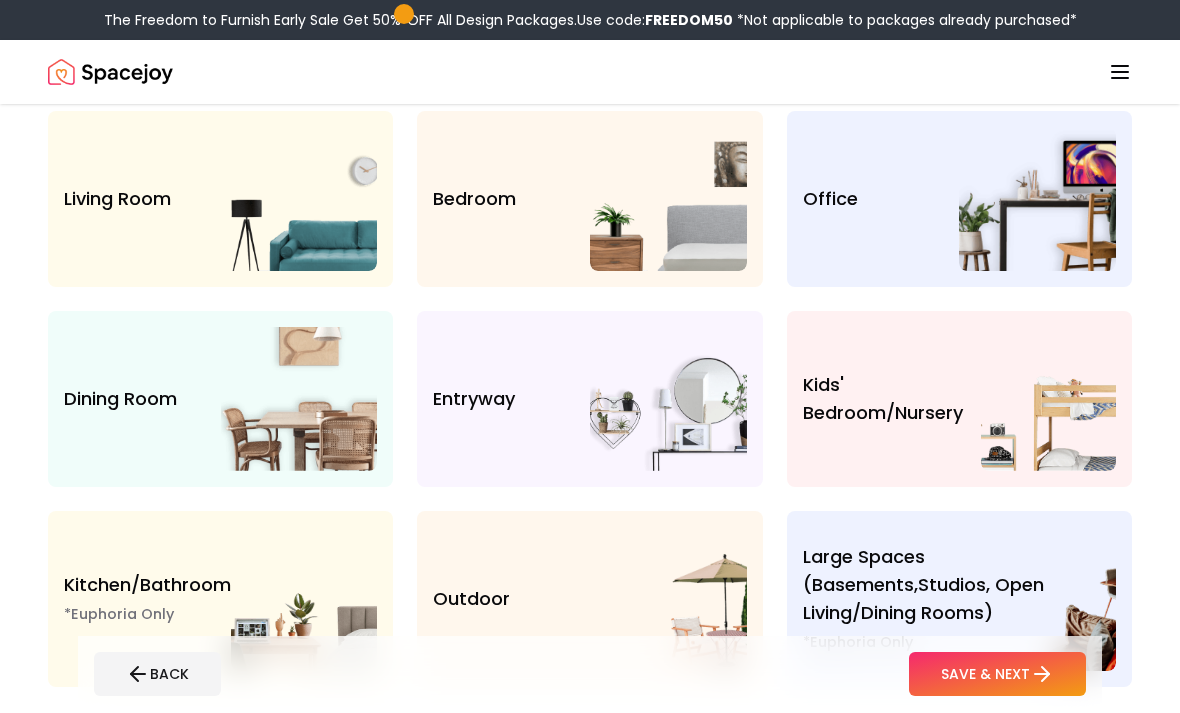 scroll, scrollTop: 165, scrollLeft: 0, axis: vertical 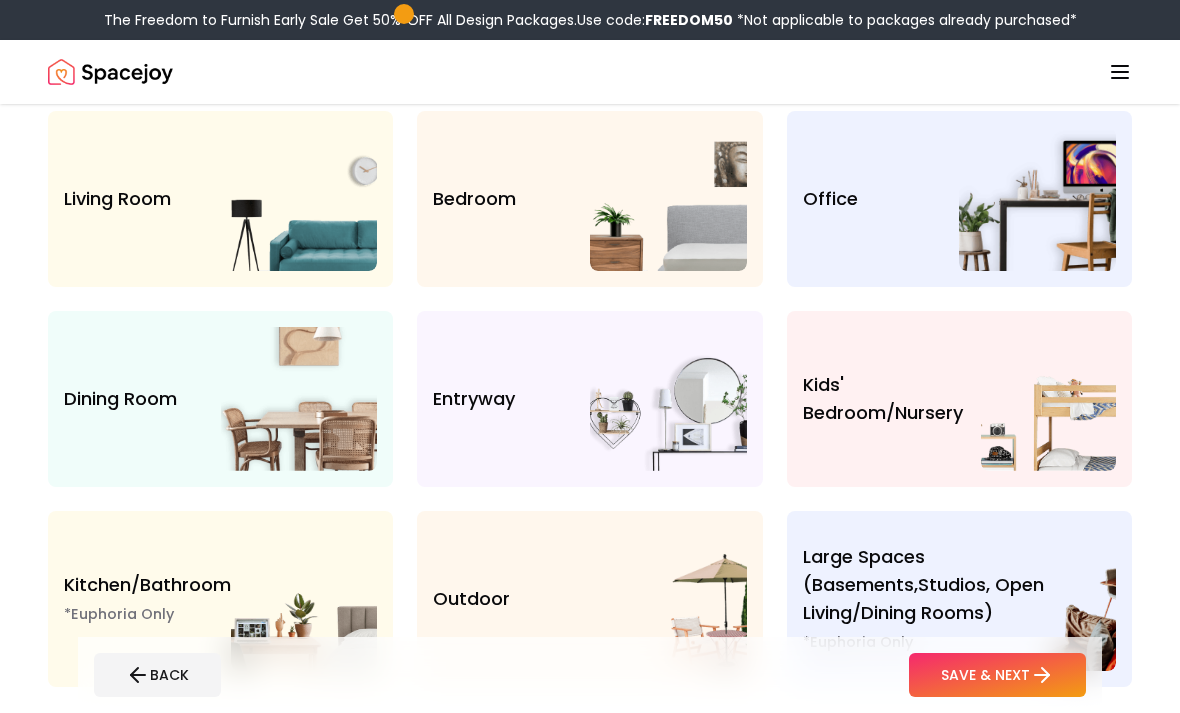 click on "Office" at bounding box center (881, 199) 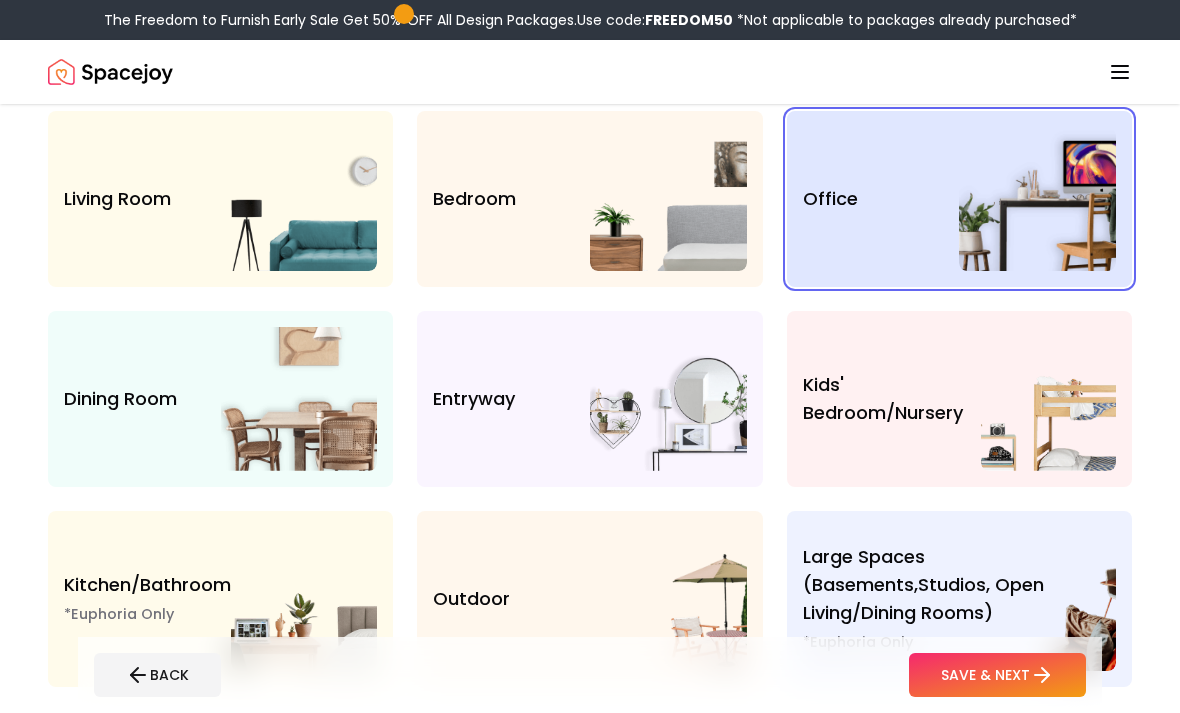 click on "Living Room" at bounding box center (142, 199) 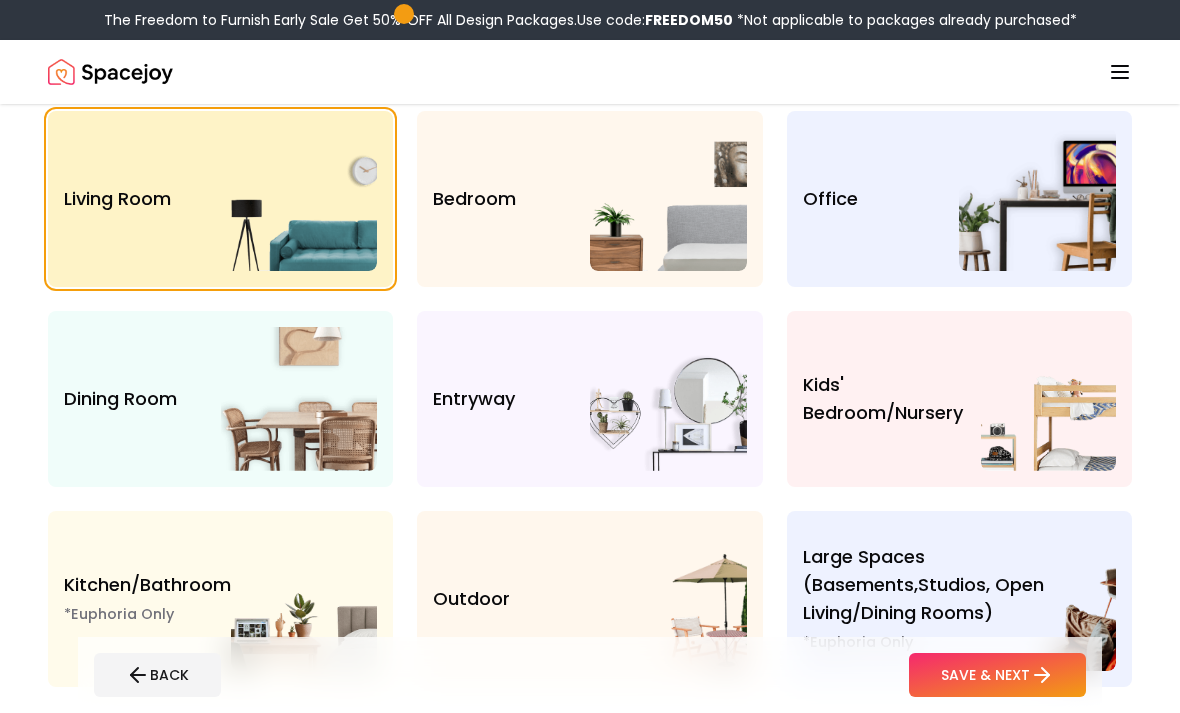click at bounding box center (1037, 199) 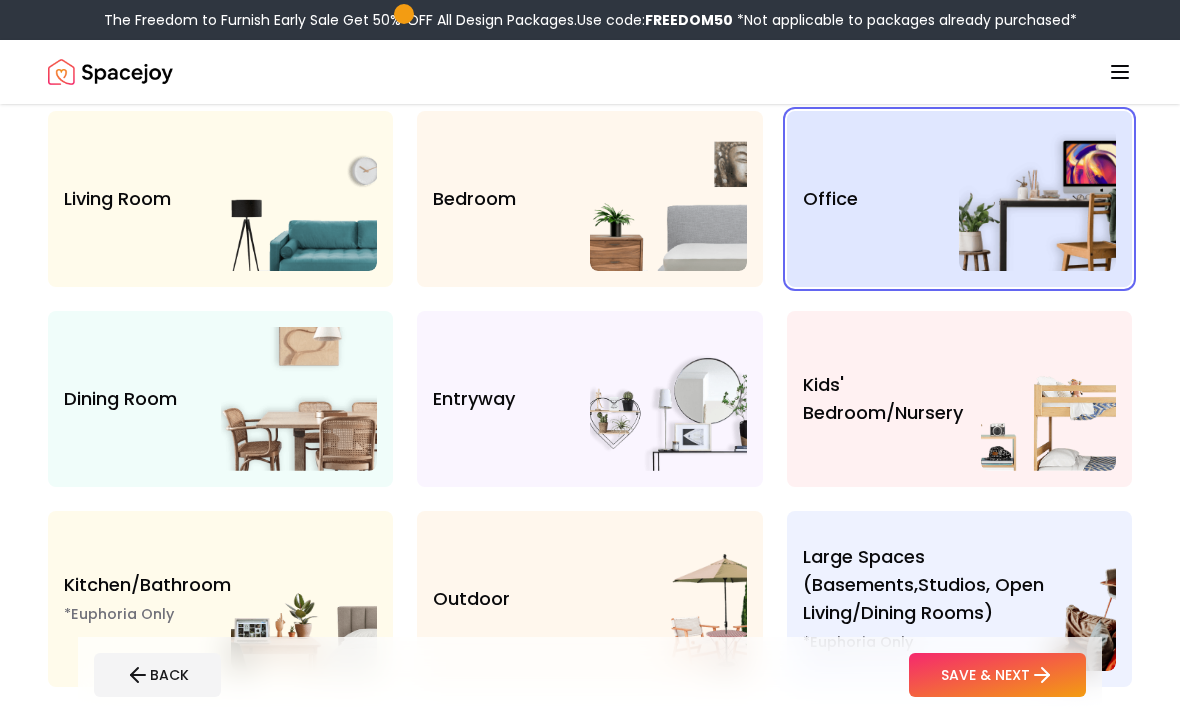 click on "SAVE & NEXT" at bounding box center [997, 675] 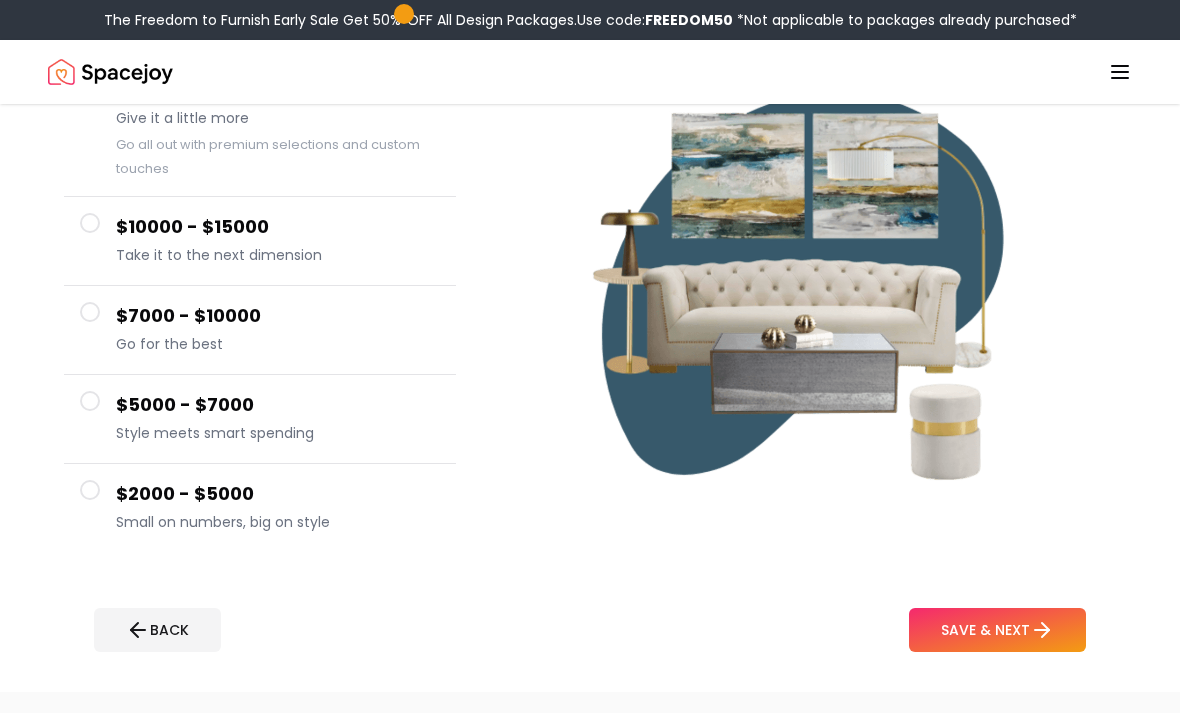 scroll, scrollTop: 232, scrollLeft: 0, axis: vertical 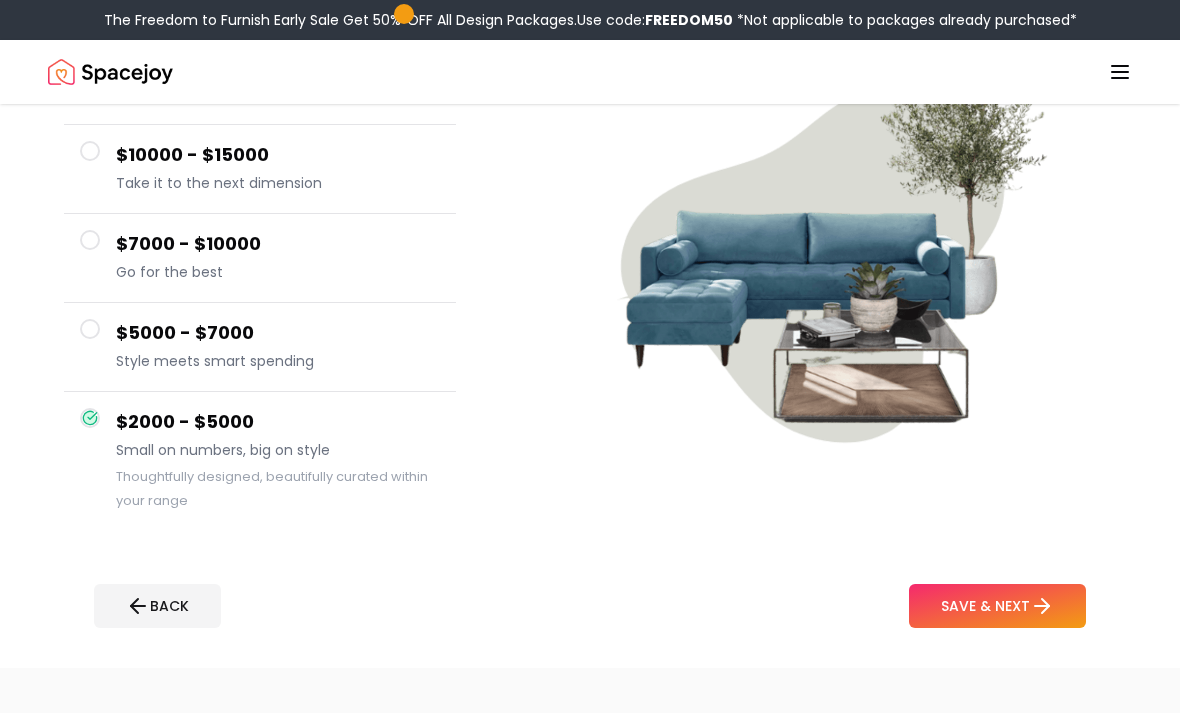 click on "SAVE & NEXT" at bounding box center (997, 606) 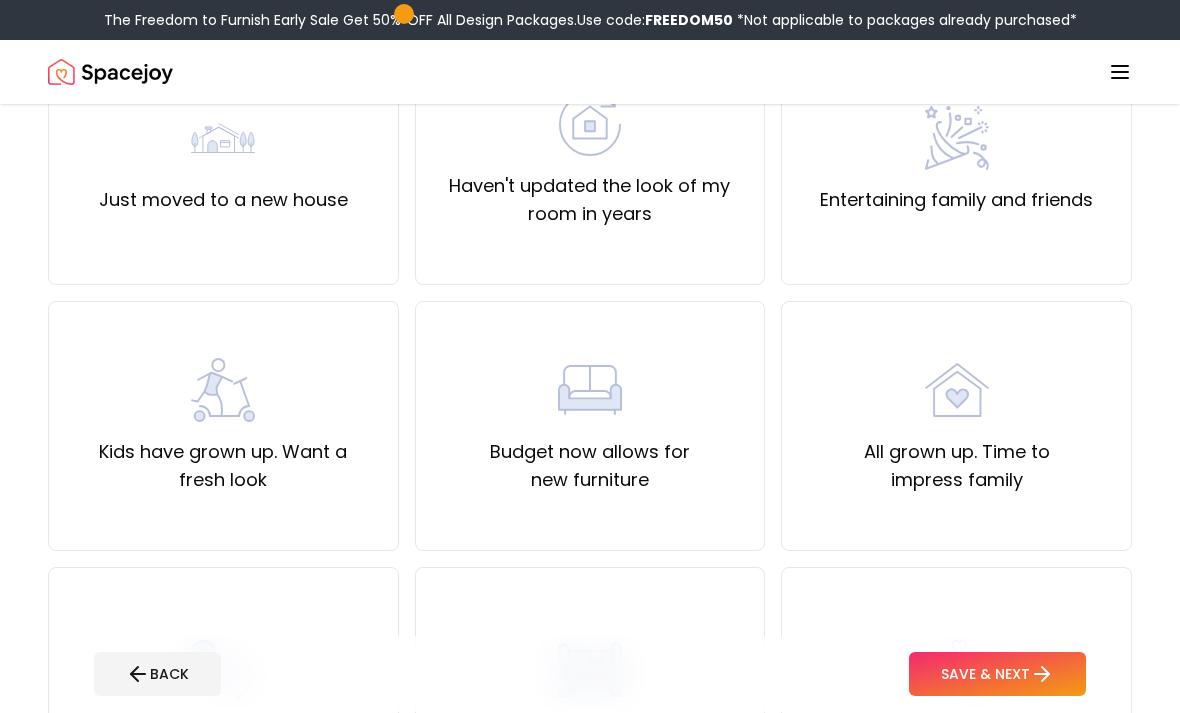 scroll, scrollTop: 236, scrollLeft: 0, axis: vertical 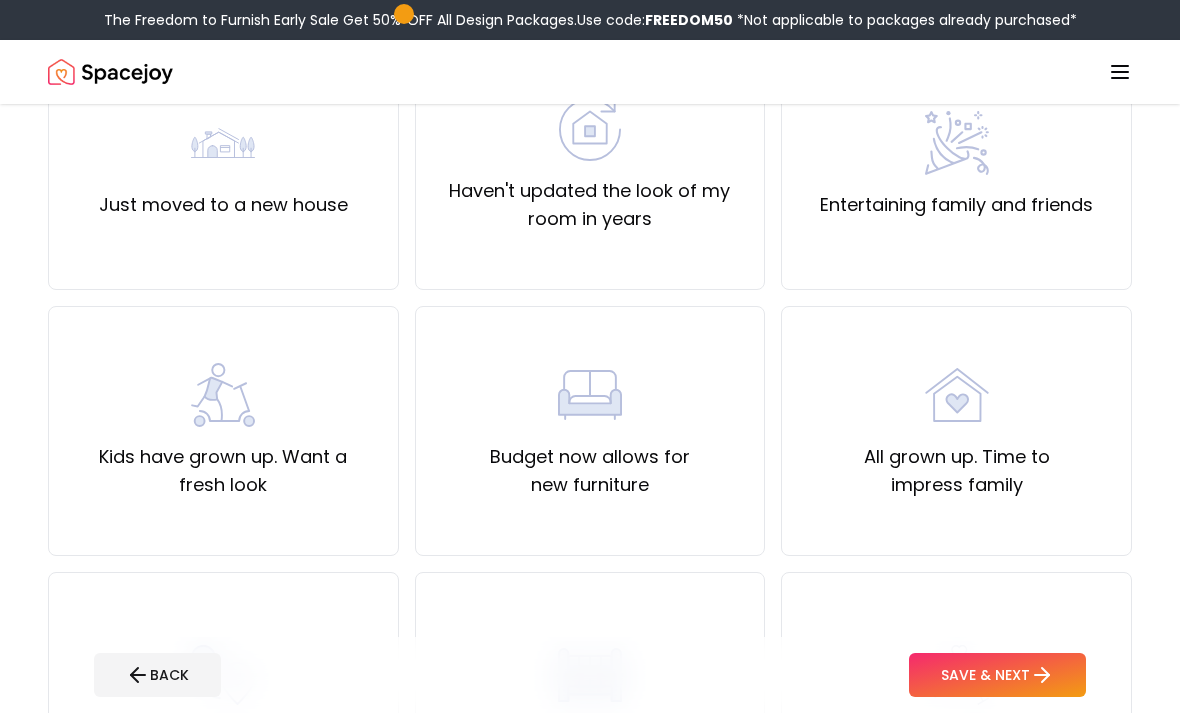 click on "Just moved to a new house" at bounding box center (223, 165) 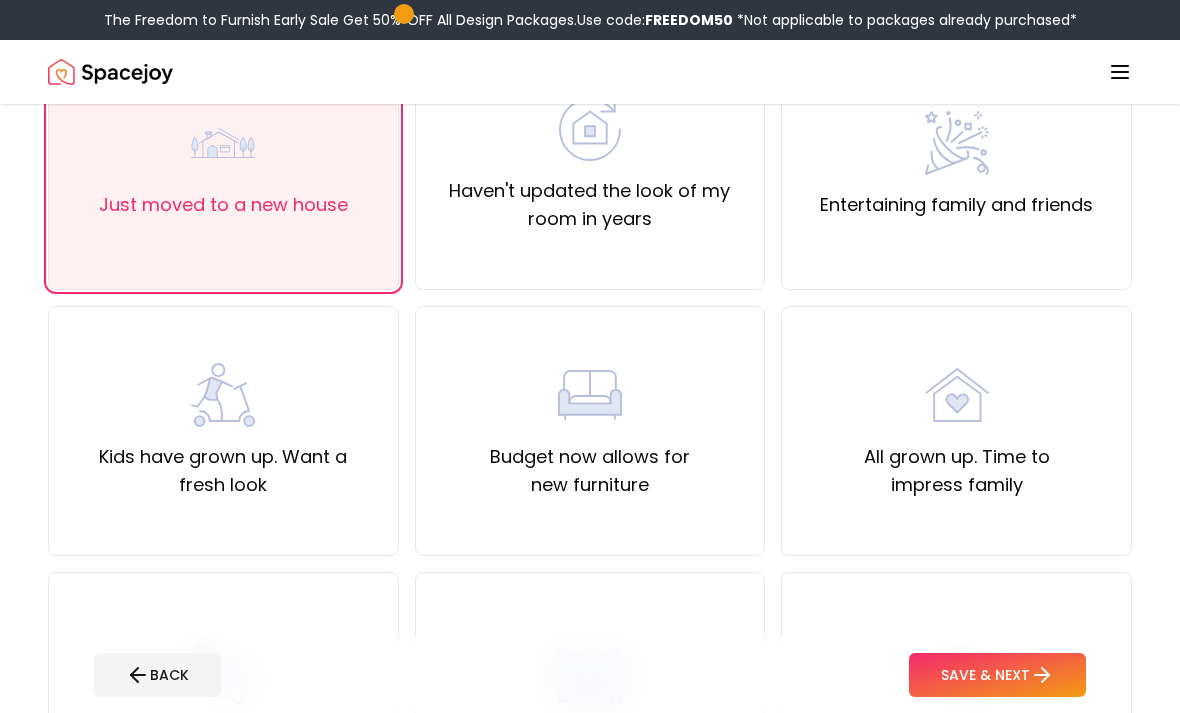 click on "All grown up. Time to impress family" at bounding box center [956, 431] 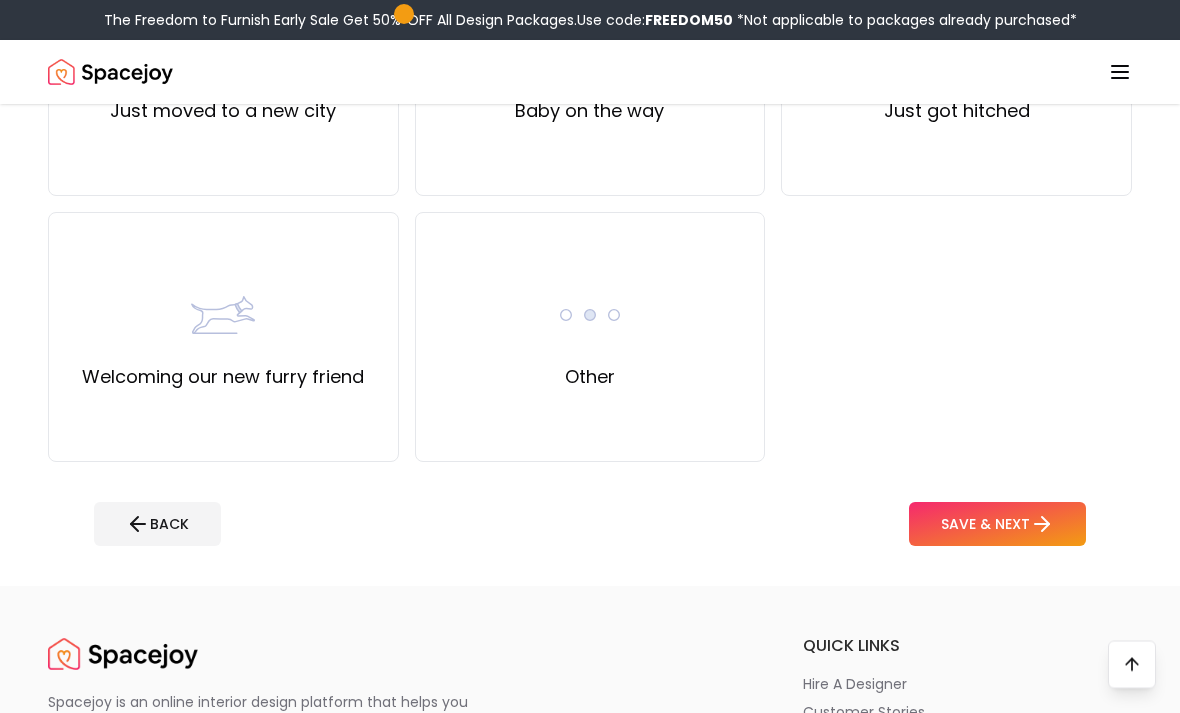 scroll, scrollTop: 862, scrollLeft: 0, axis: vertical 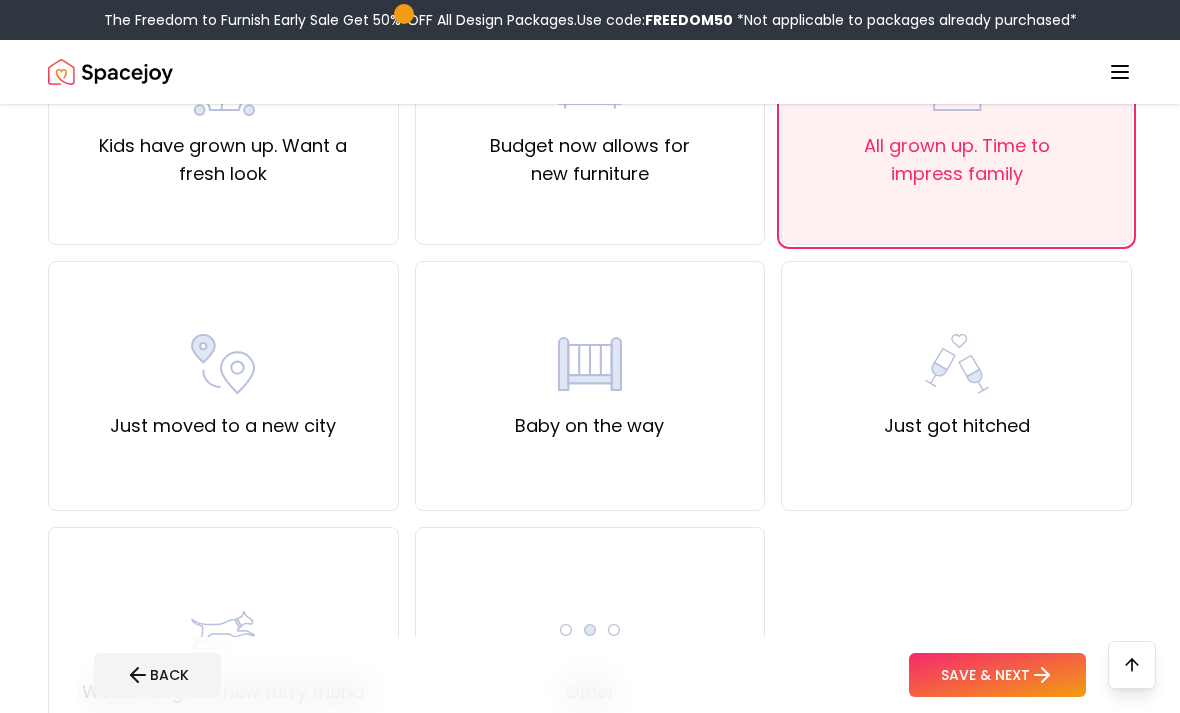 click on "Just moved to a new city" at bounding box center (223, 386) 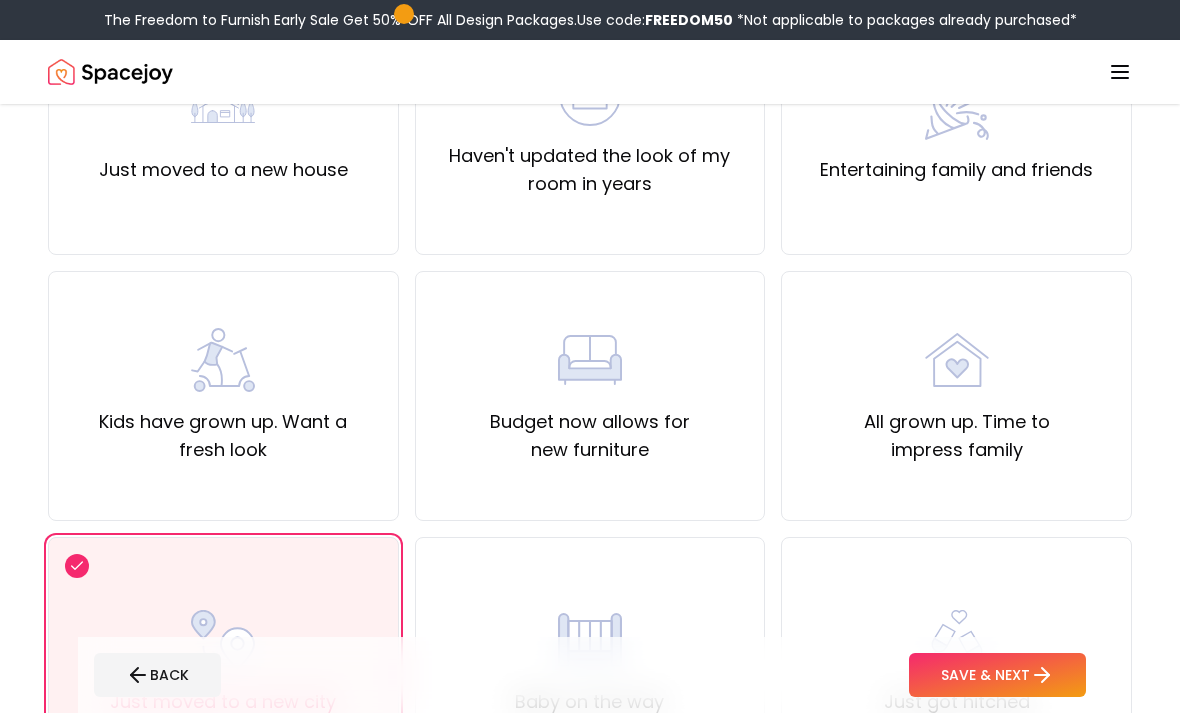 scroll, scrollTop: 270, scrollLeft: 0, axis: vertical 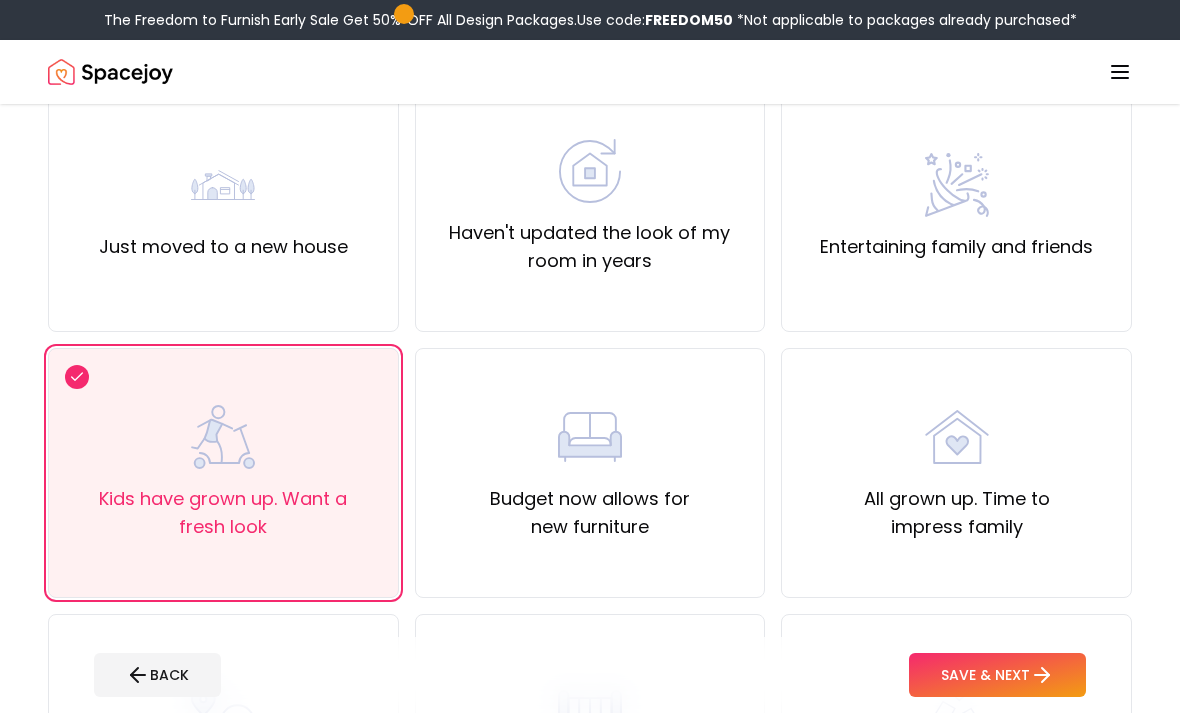 click on "Just moved to a new house" at bounding box center (223, 207) 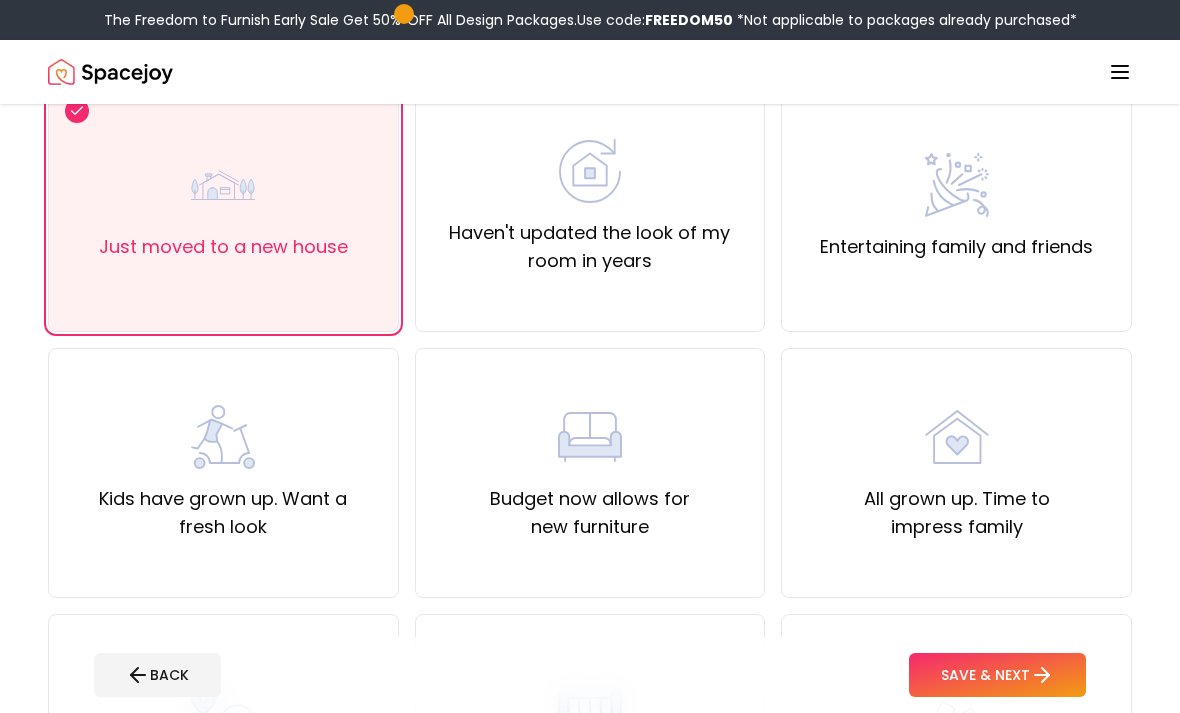 click on "Haven't updated the look of my room in years" at bounding box center (590, 207) 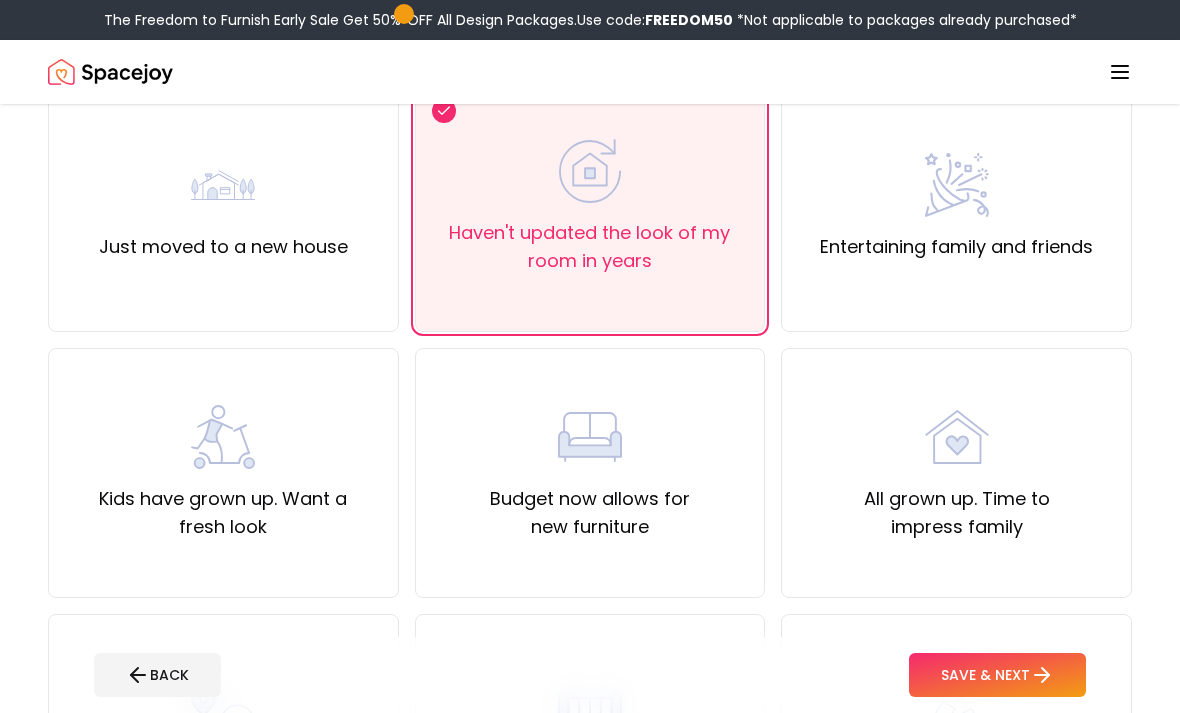 click 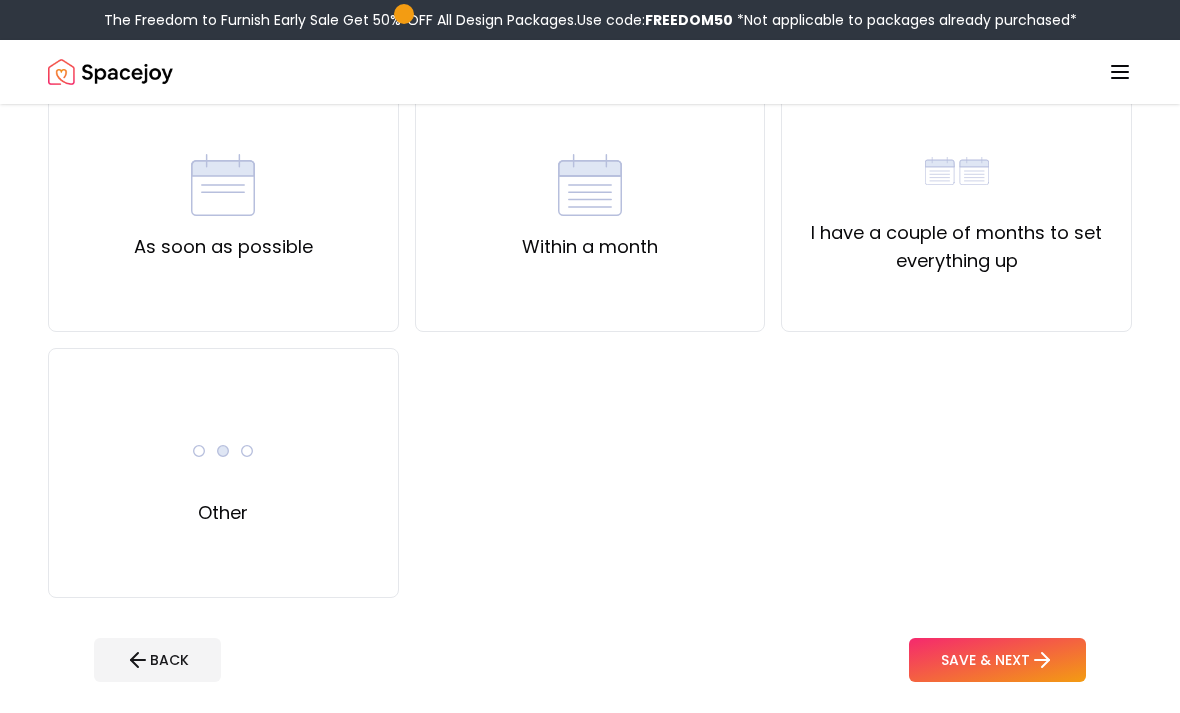 scroll, scrollTop: 0, scrollLeft: 0, axis: both 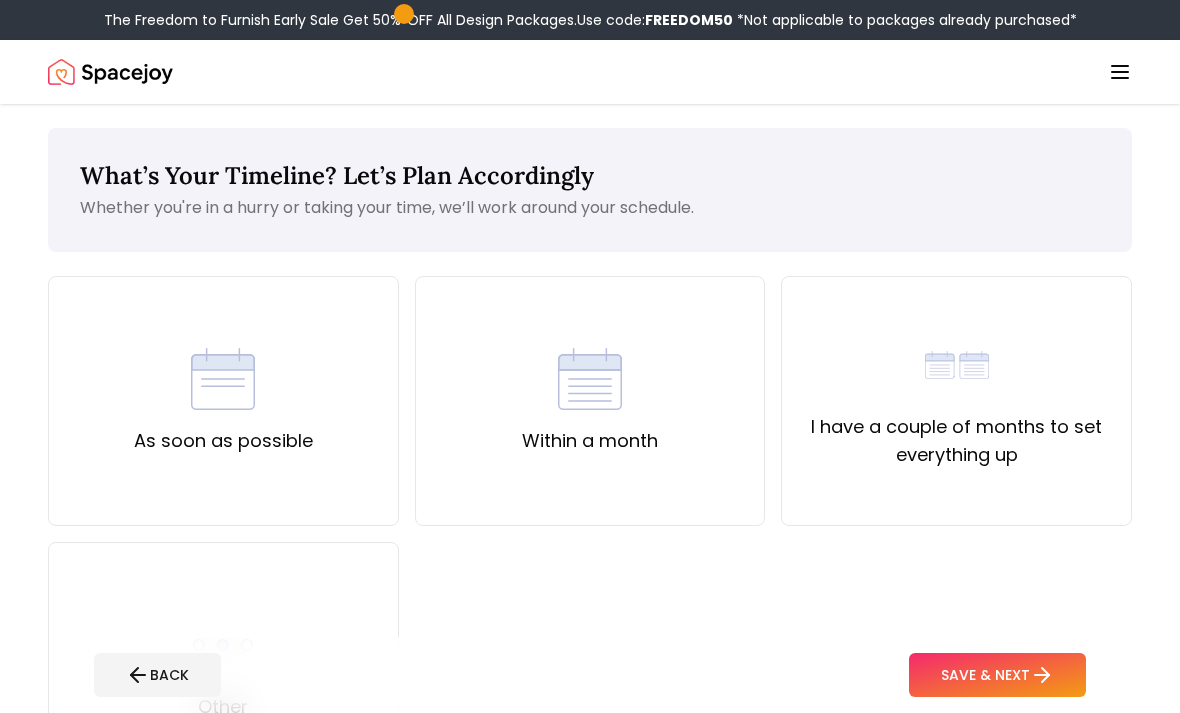 click on "As soon as possible" at bounding box center [223, 401] 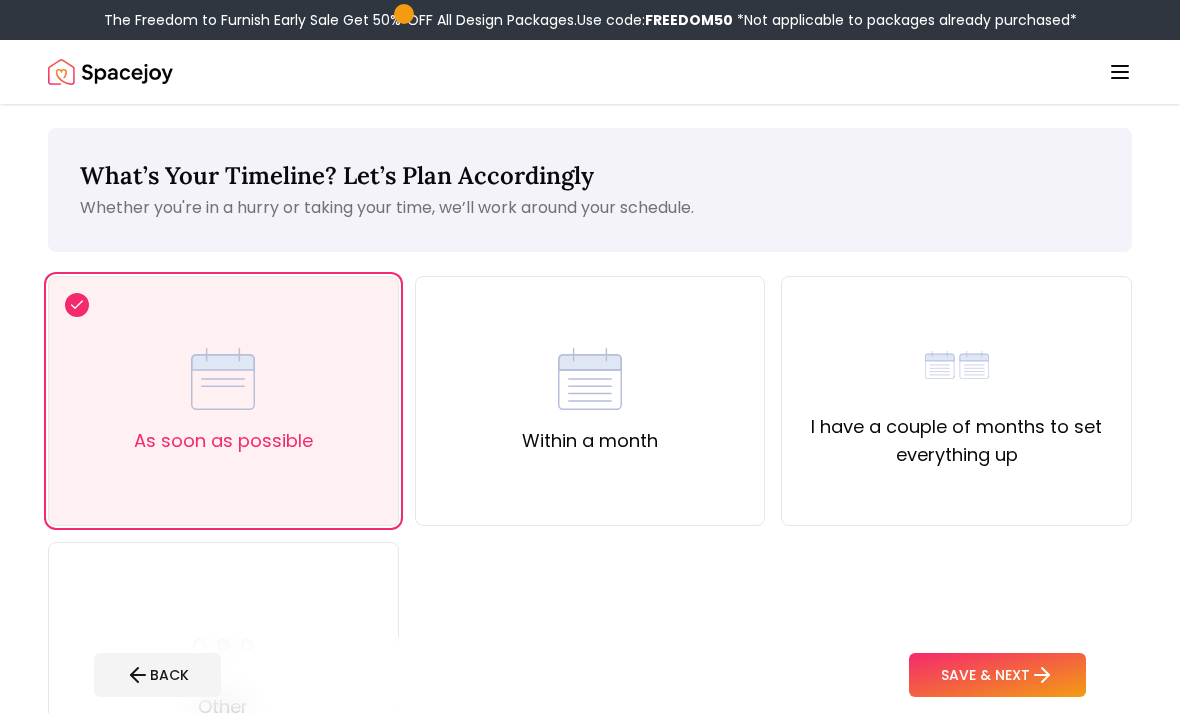 click on "SAVE & NEXT" at bounding box center [997, 675] 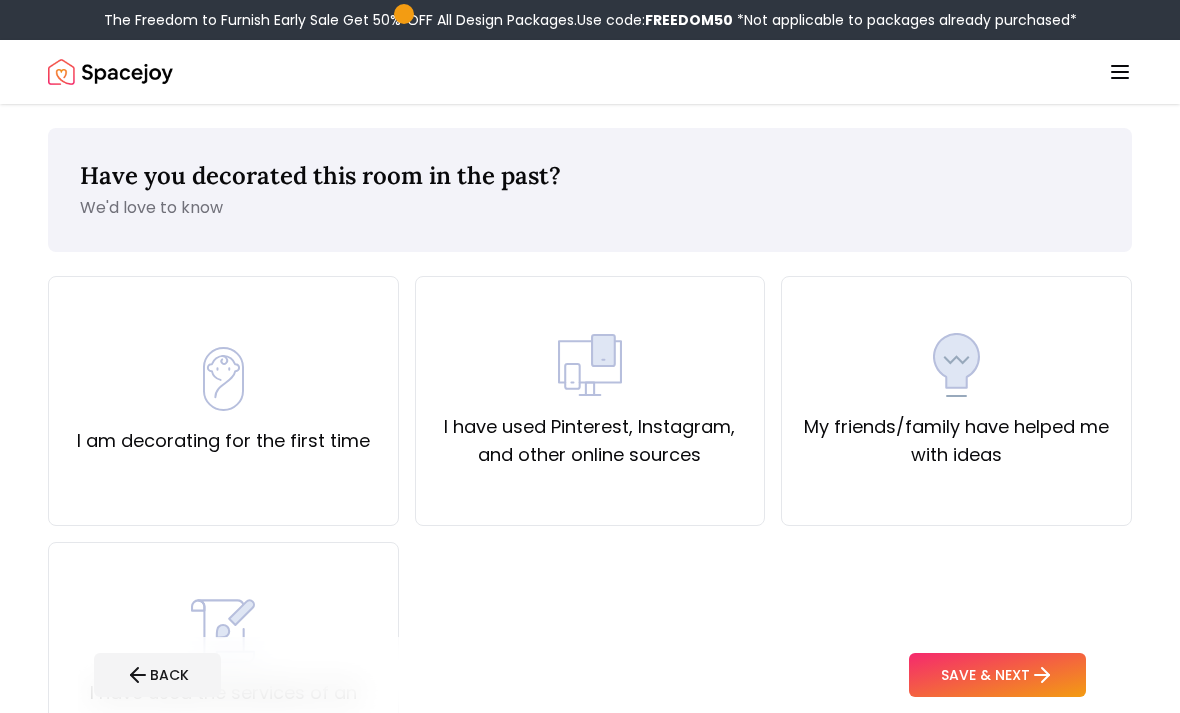click on "I am decorating for the first time" at bounding box center [223, 401] 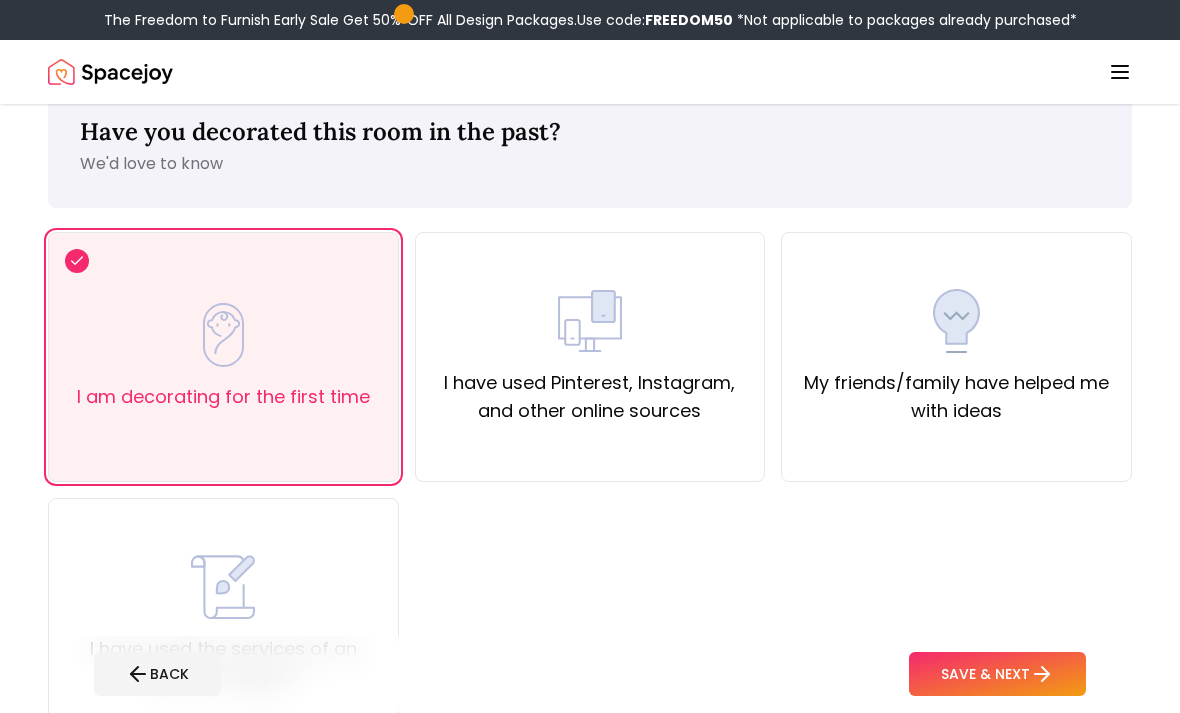 scroll, scrollTop: 54, scrollLeft: 0, axis: vertical 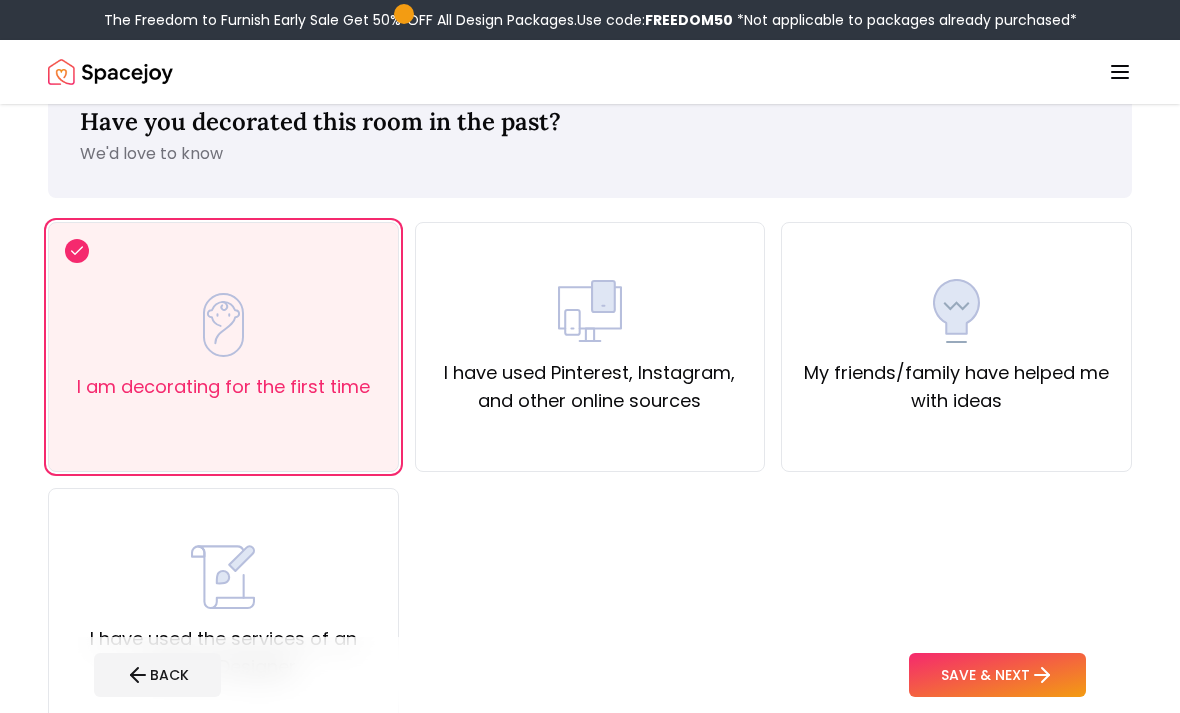 click 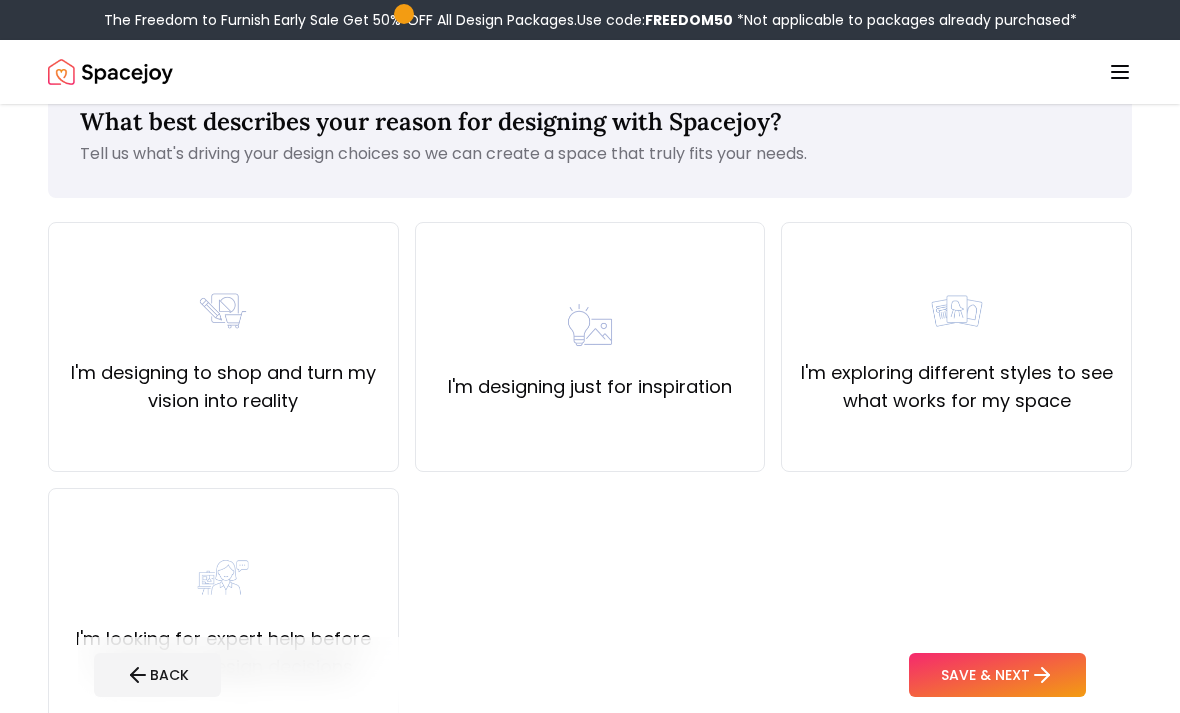 click on "I'm designing to shop and turn my vision into reality" at bounding box center (223, 347) 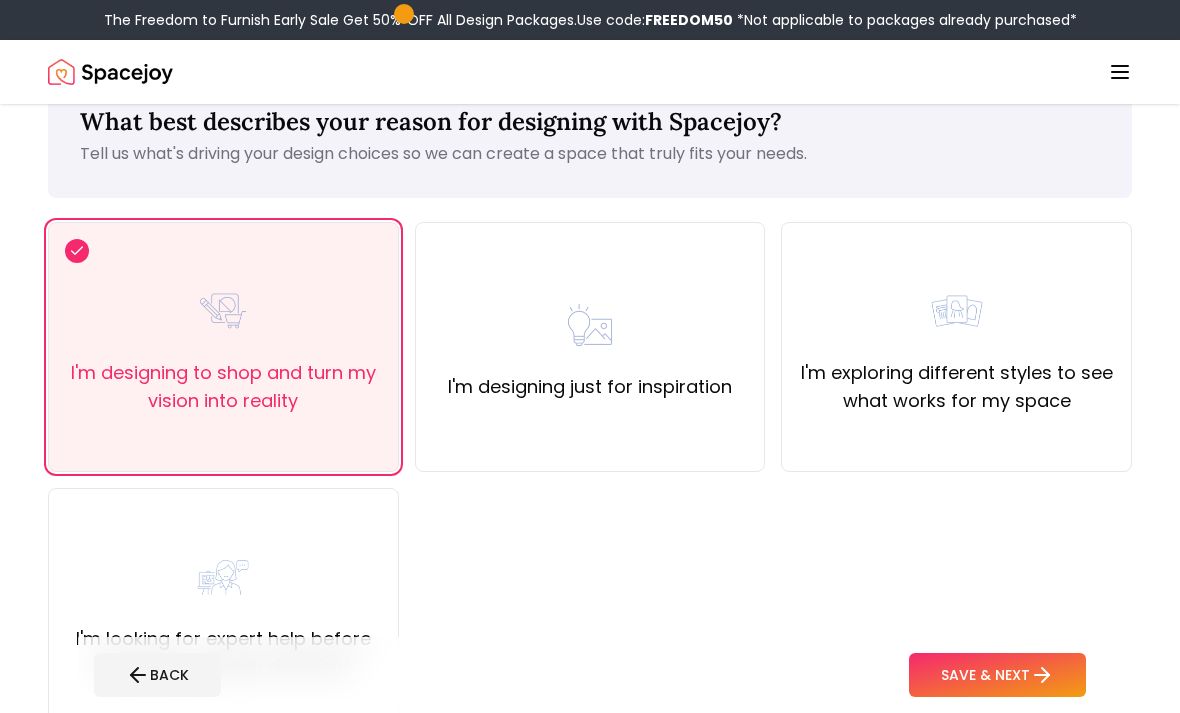 click 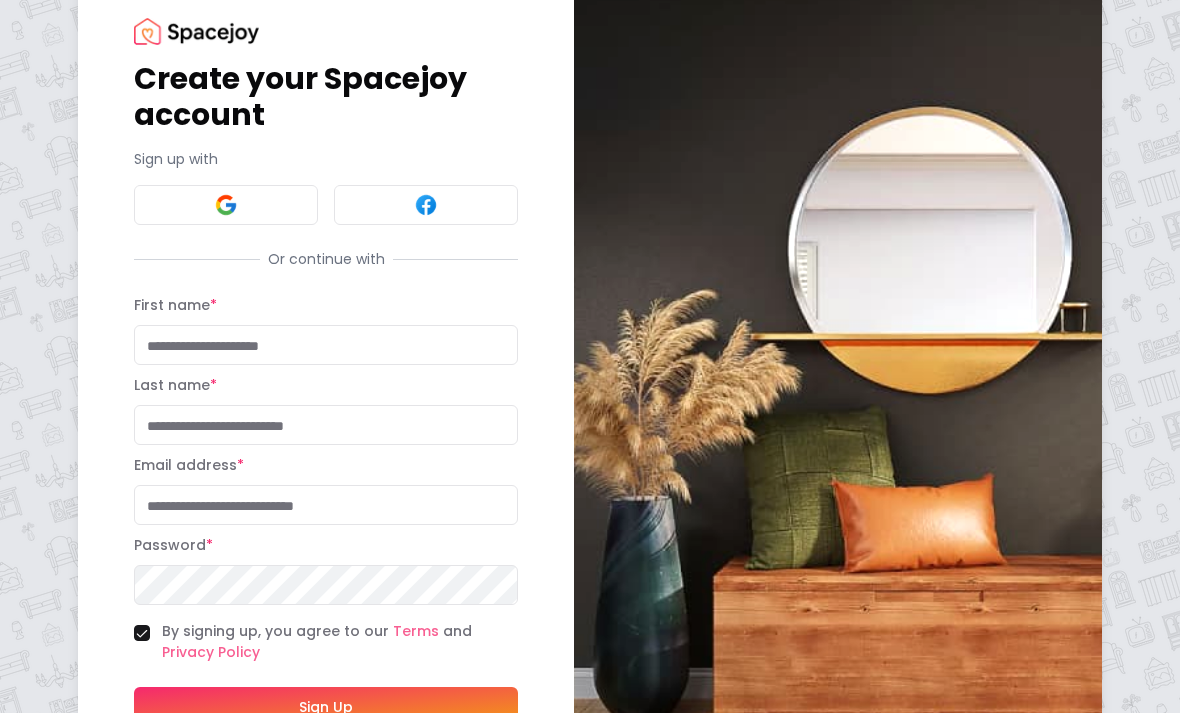 scroll, scrollTop: 0, scrollLeft: 0, axis: both 